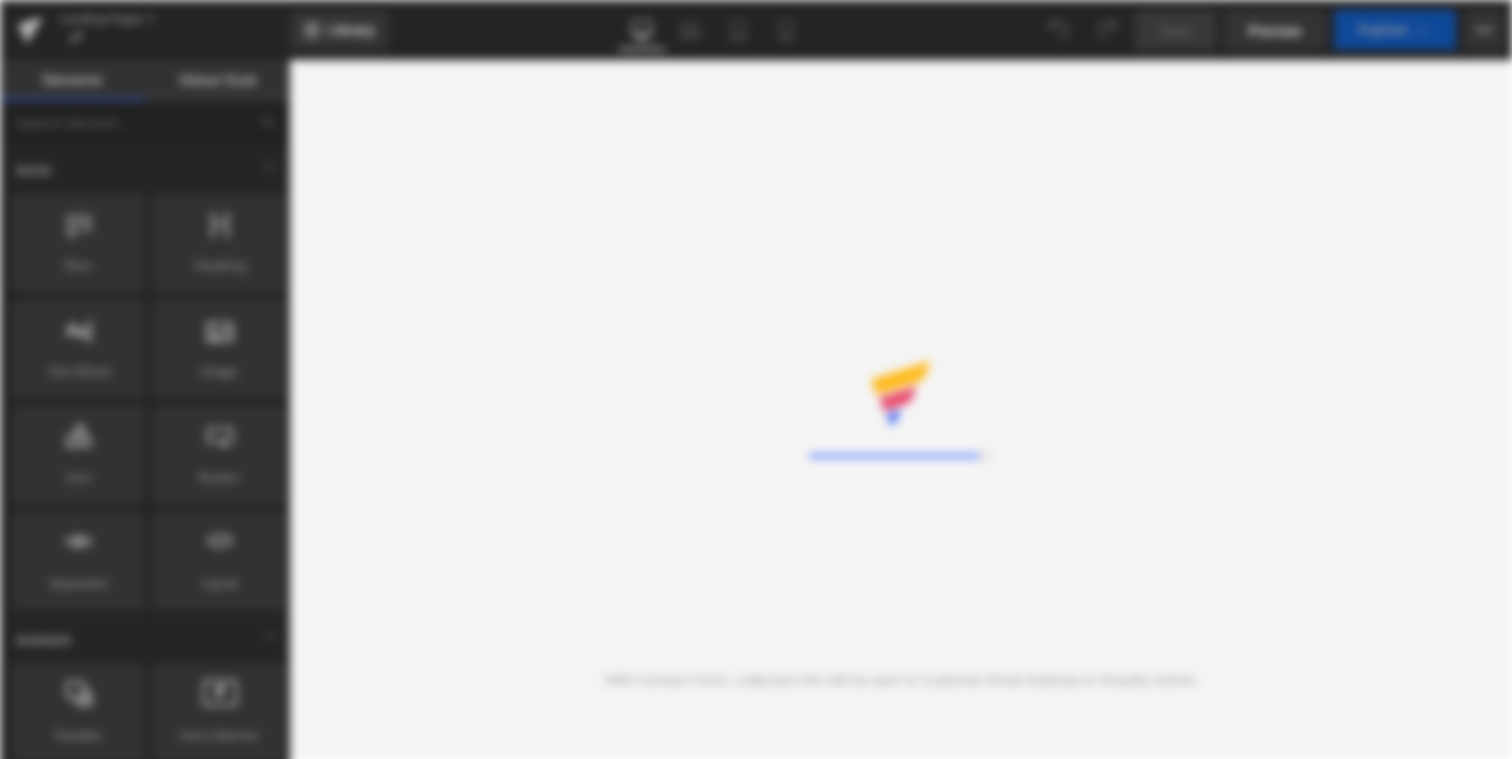 scroll, scrollTop: 0, scrollLeft: 0, axis: both 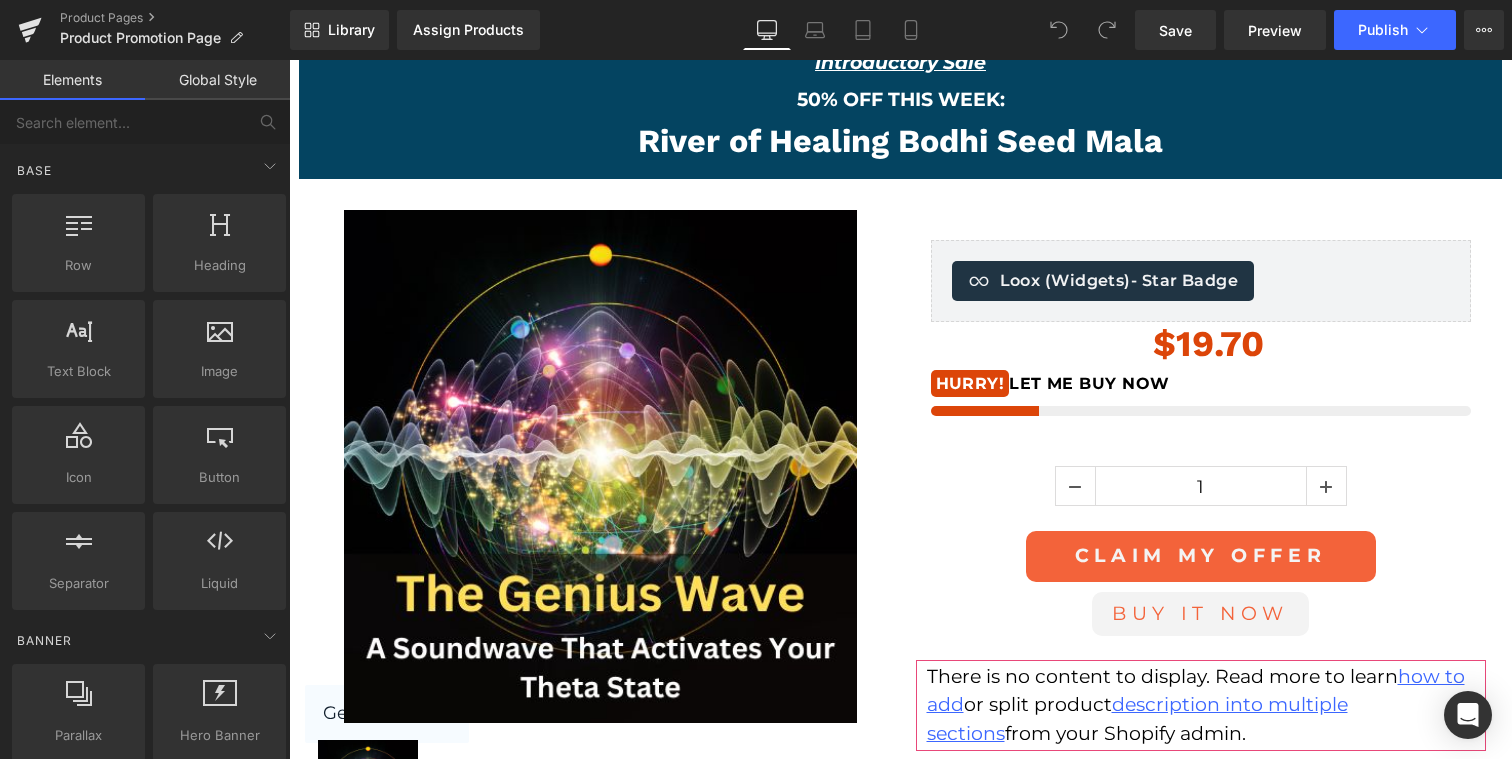 click on "no-track-quantity
HURRY!  LET ME BUY NOW" at bounding box center (1201, 394) 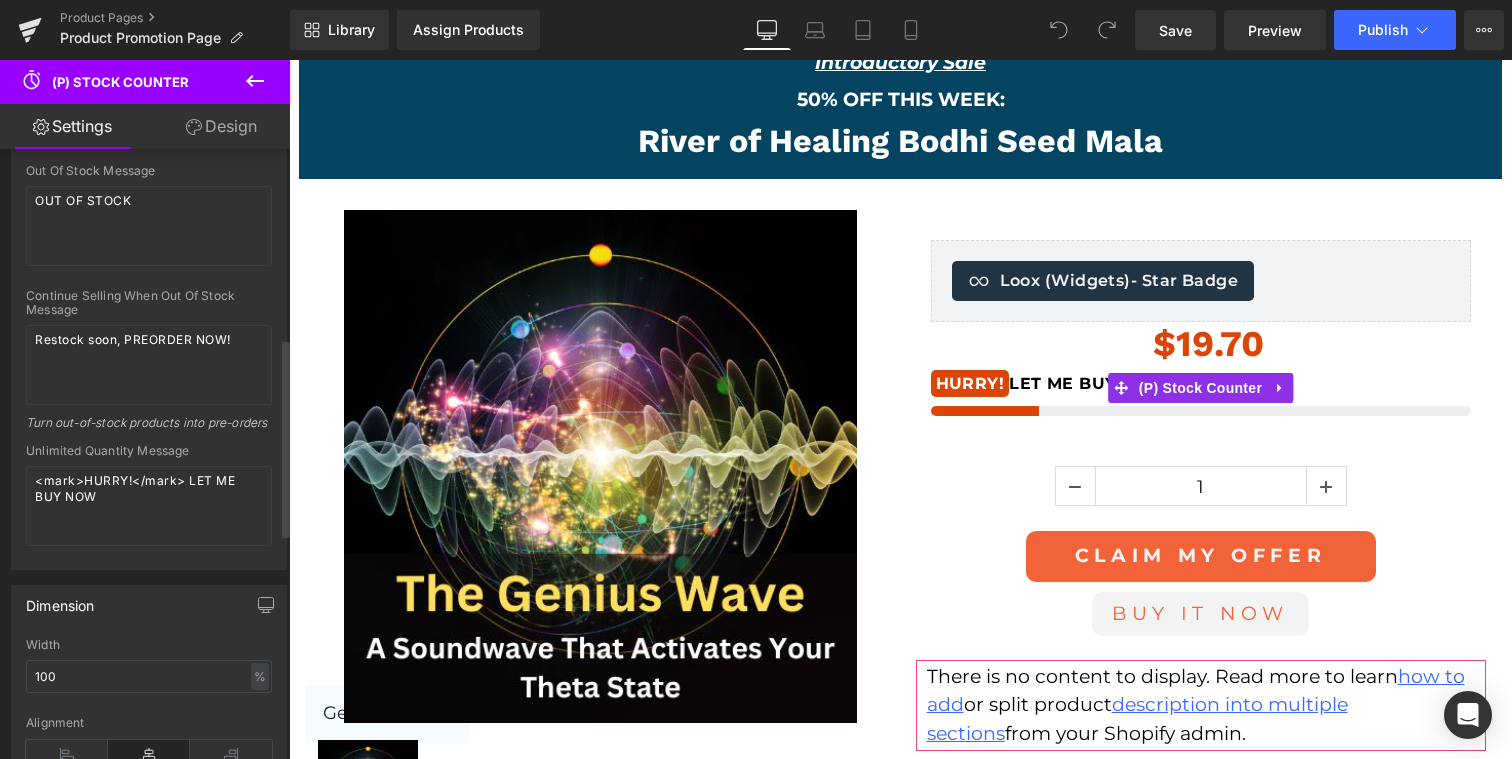 scroll, scrollTop: 526, scrollLeft: 0, axis: vertical 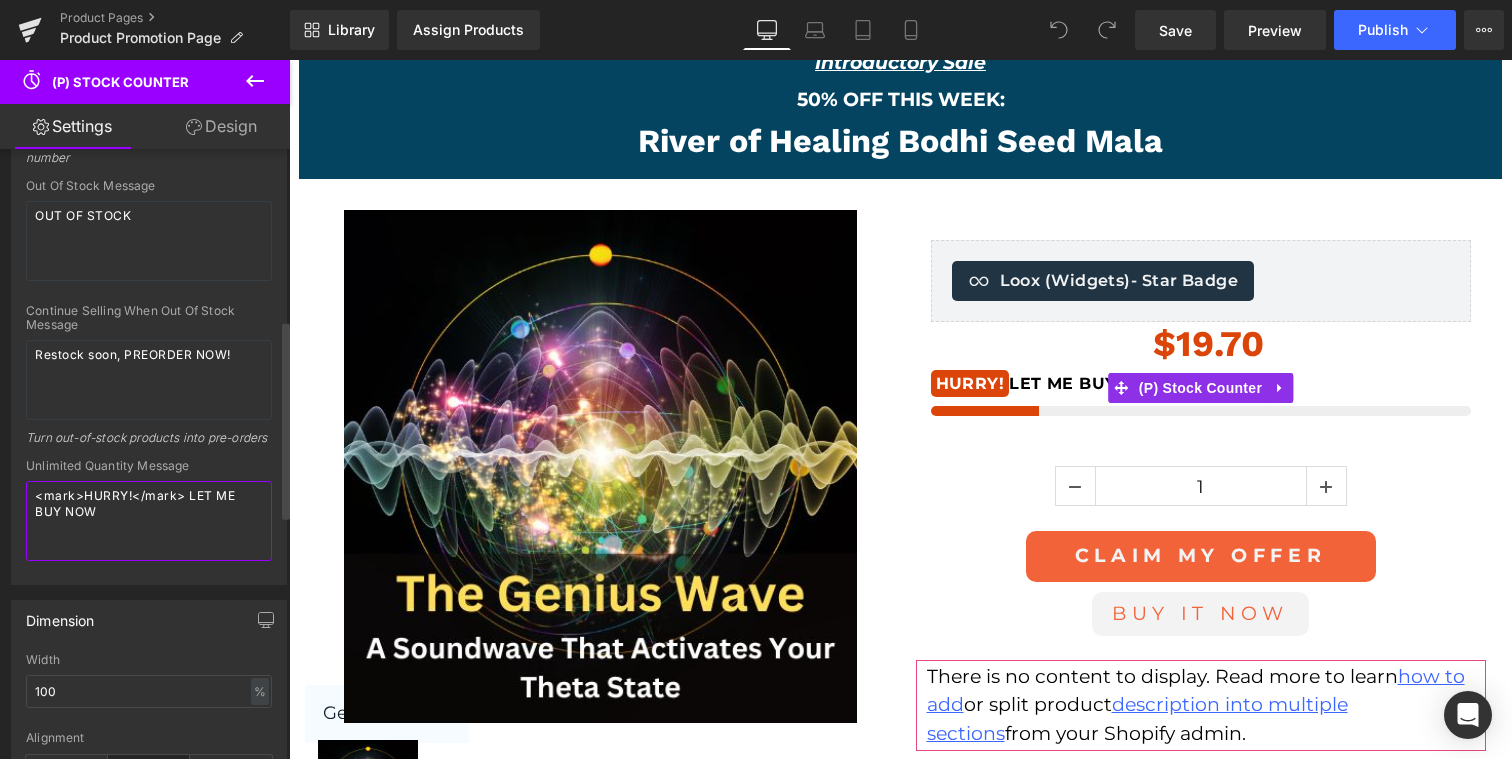 drag, startPoint x: 216, startPoint y: 508, endPoint x: 281, endPoint y: 495, distance: 66.287254 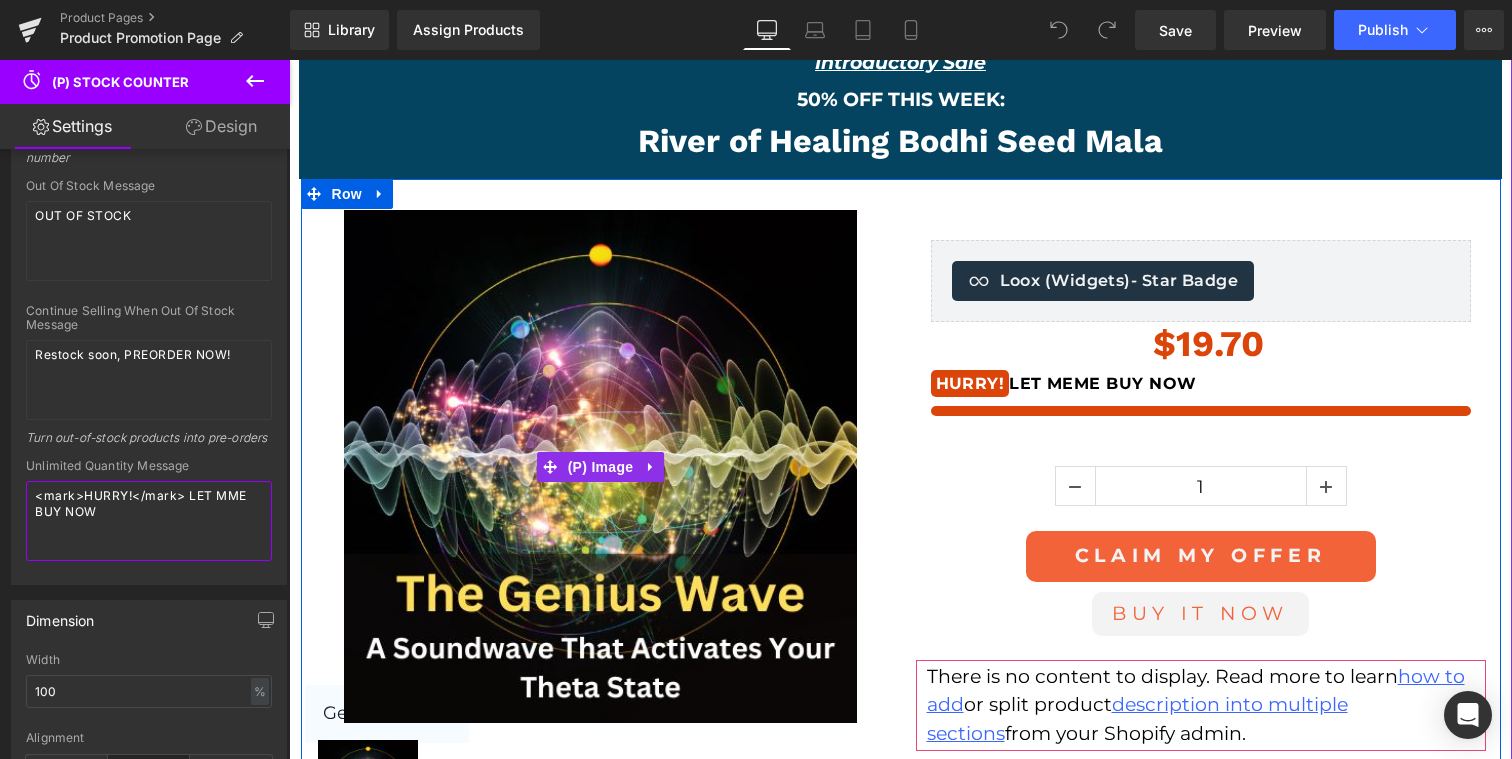 type on "<mark>HURRY!</mark> LET ME BUY NOW" 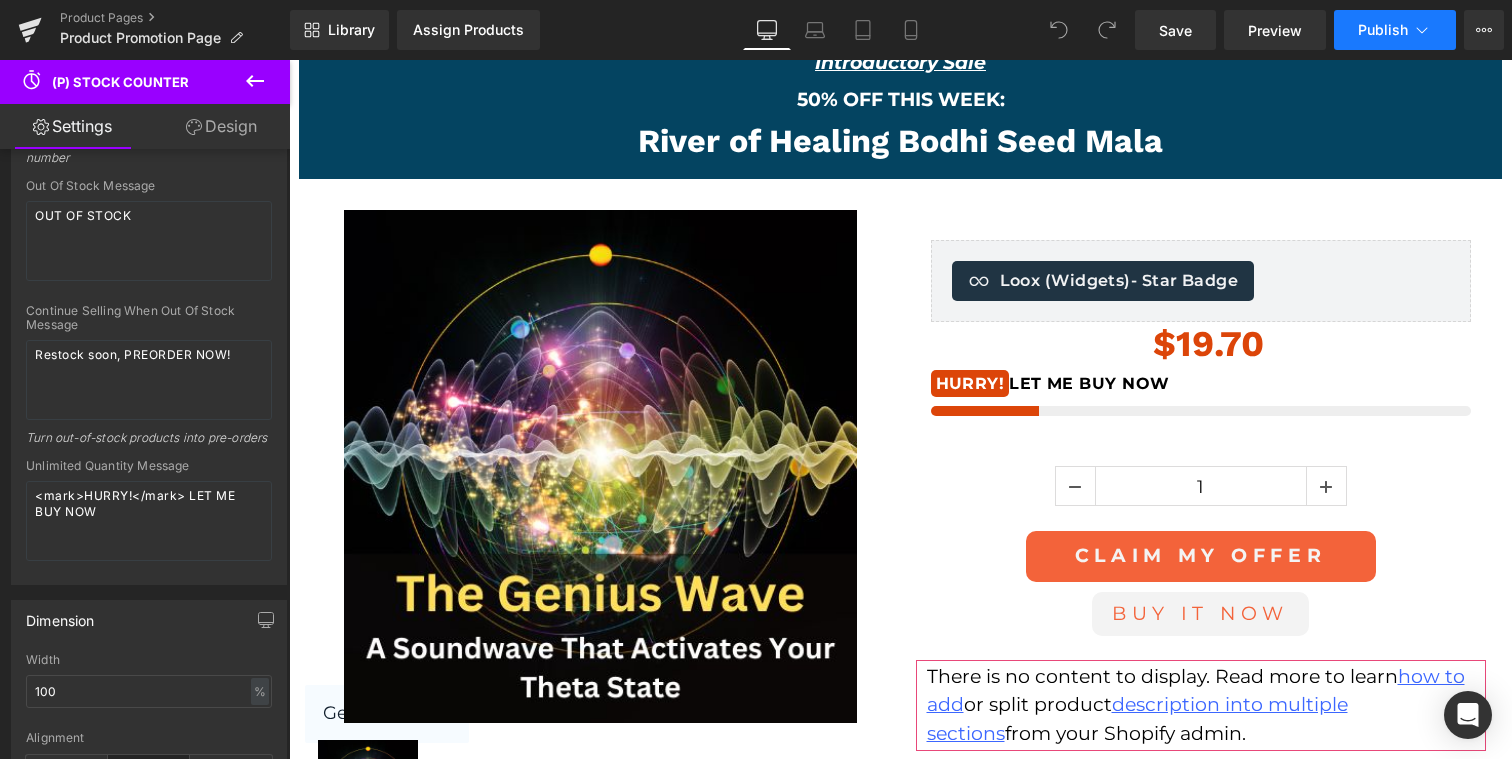 click on "Publish" at bounding box center (1383, 30) 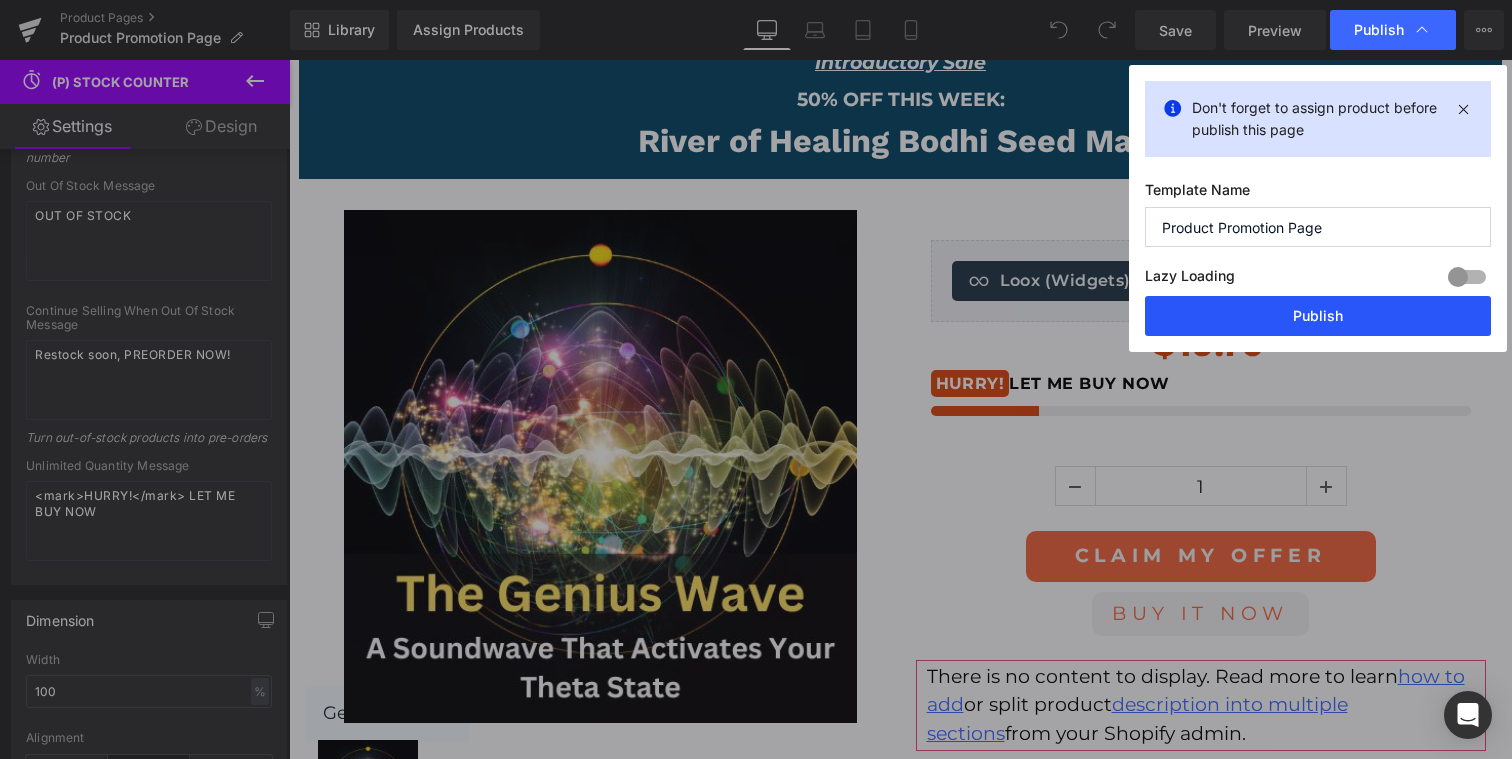 click on "Publish" at bounding box center [1318, 316] 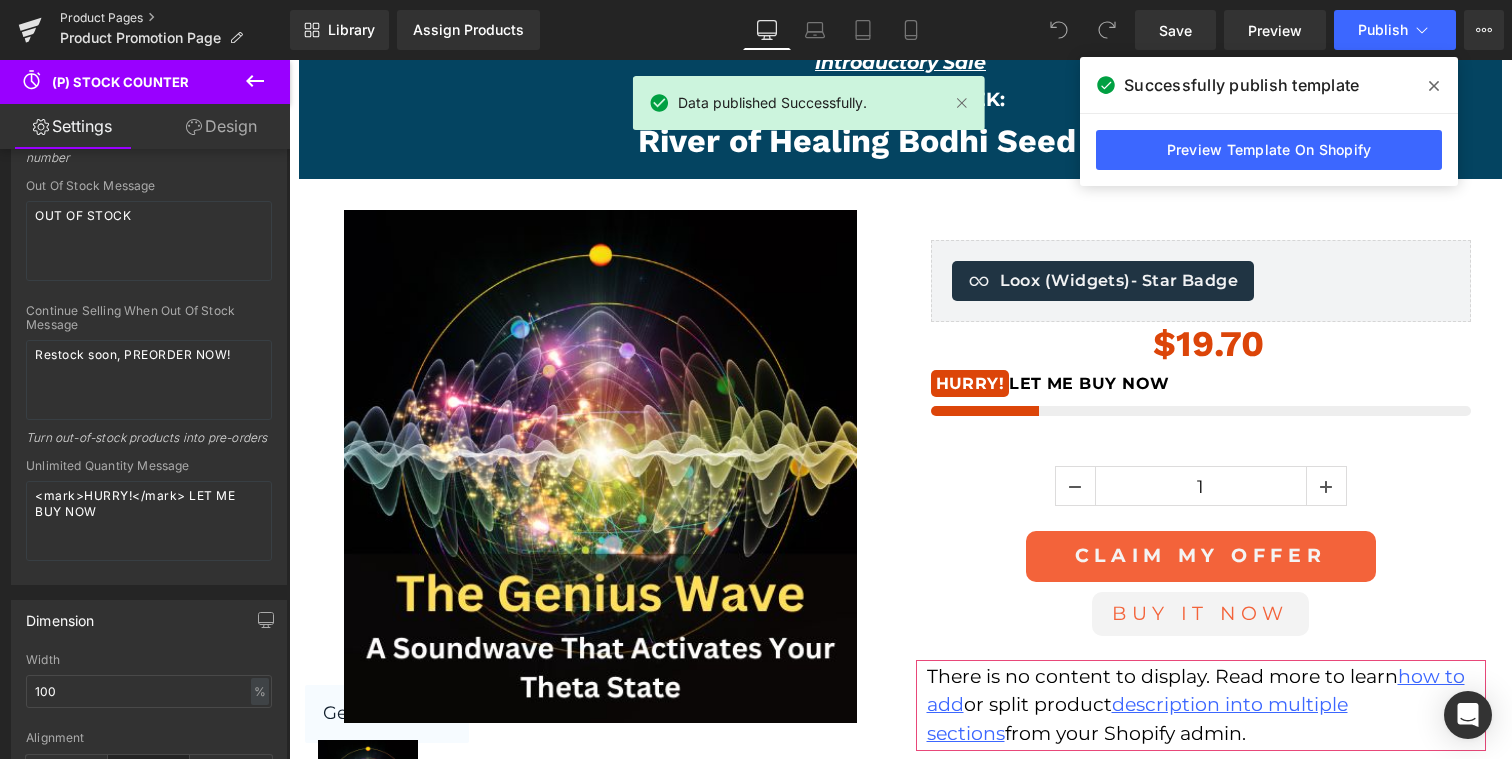 click on "Product Pages" at bounding box center (175, 18) 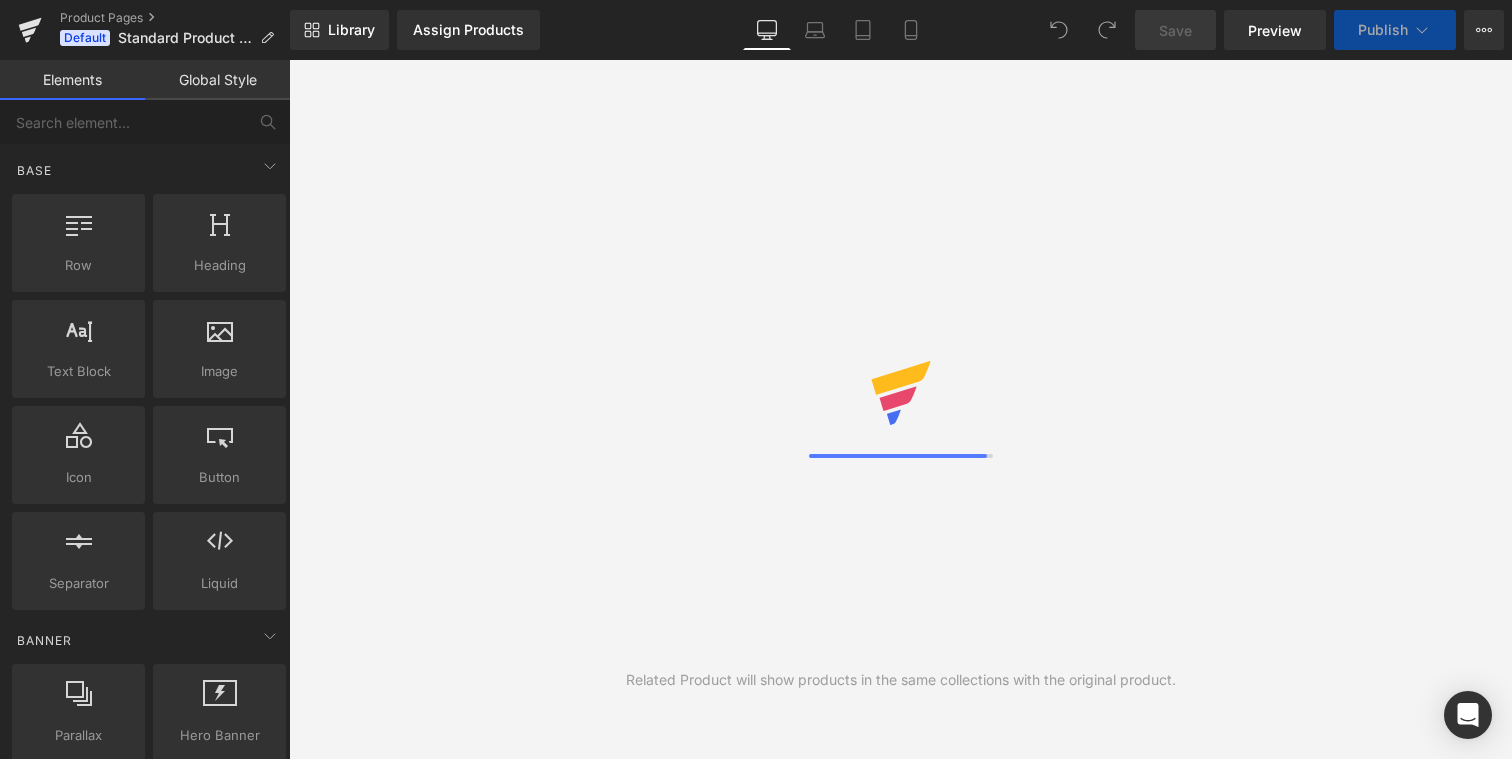 scroll, scrollTop: 0, scrollLeft: 0, axis: both 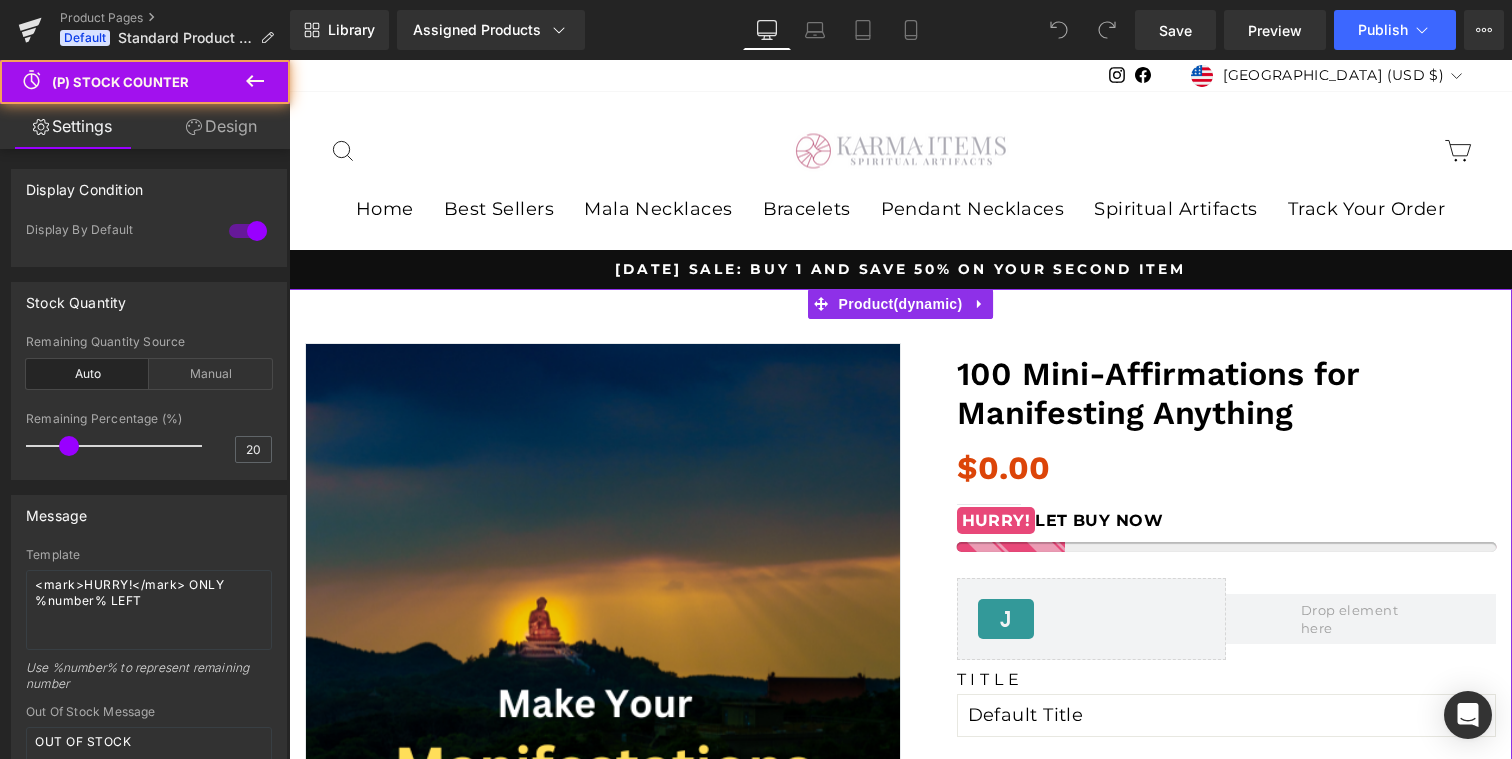 click at bounding box center [1227, 547] 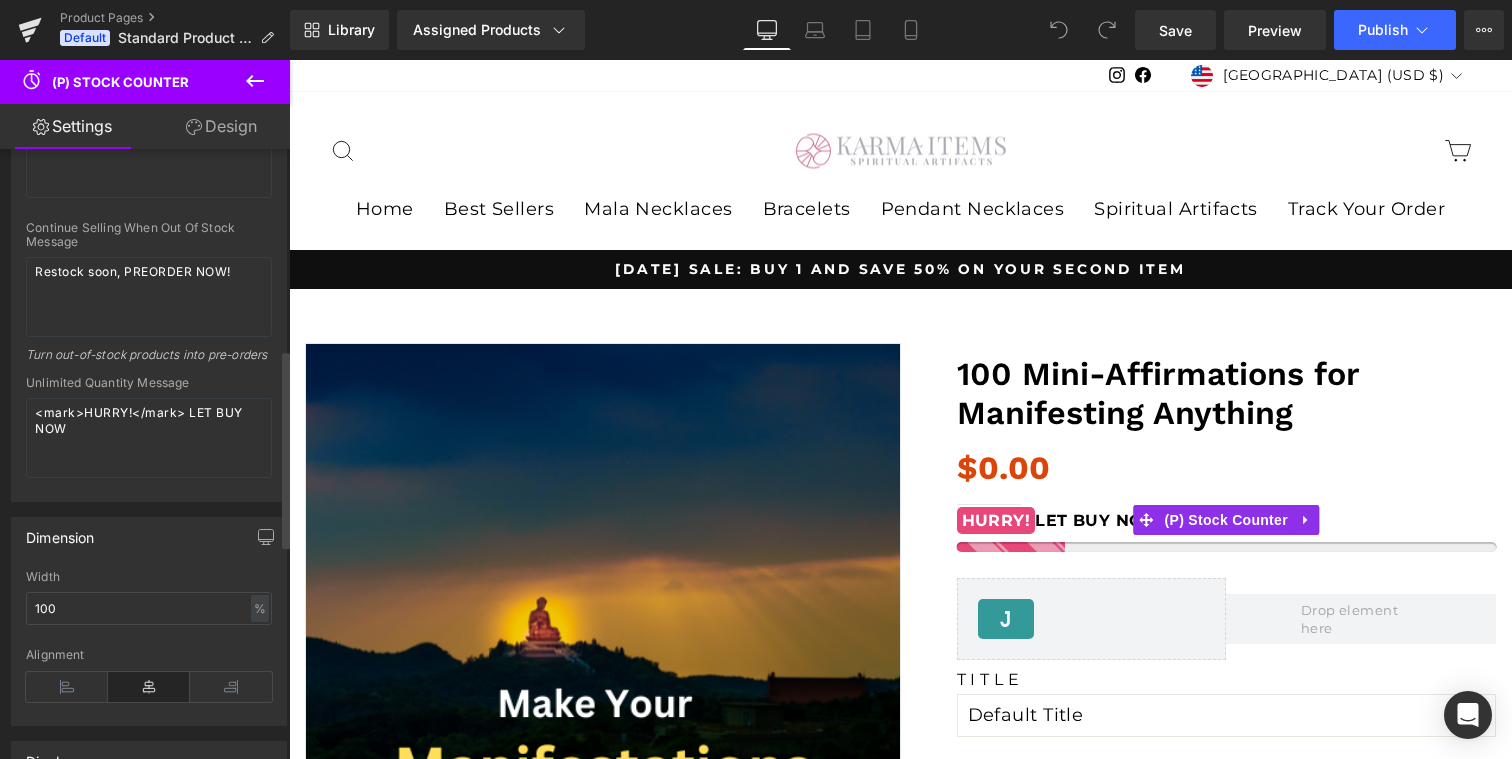 scroll, scrollTop: 603, scrollLeft: 0, axis: vertical 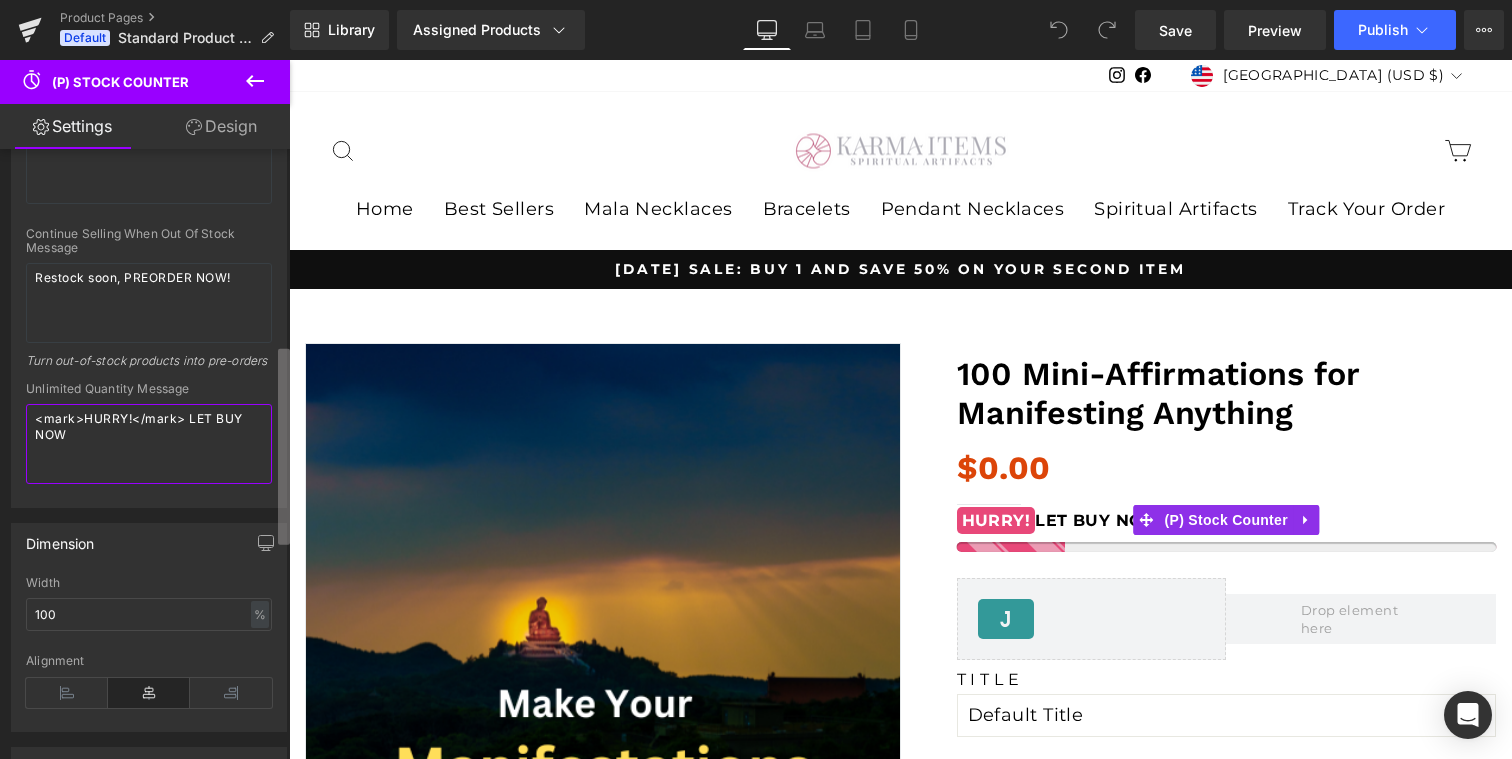 drag, startPoint x: 209, startPoint y: 432, endPoint x: 282, endPoint y: 407, distance: 77.16217 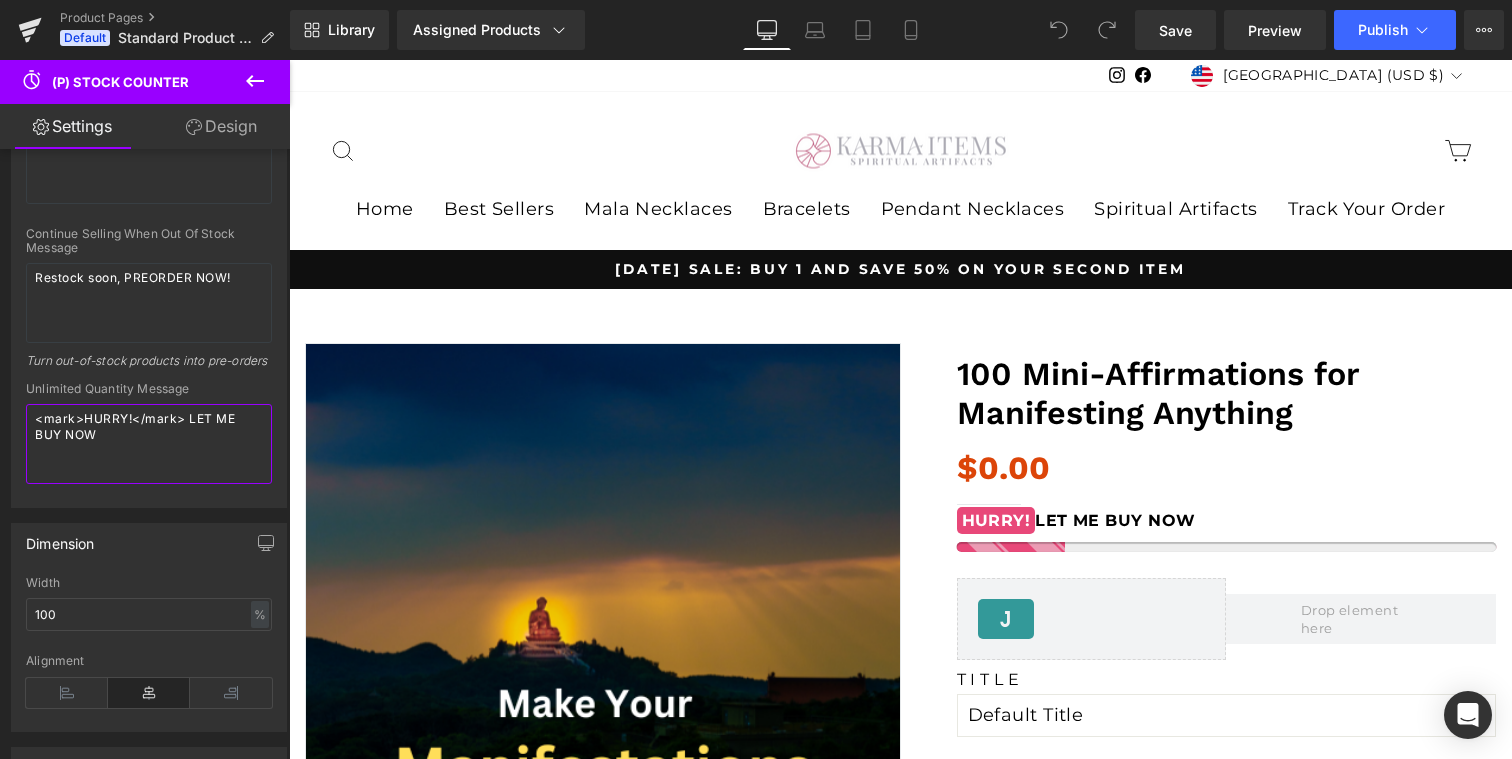 type on "<mark>HURRY!</mark> LET ME BUY NOW" 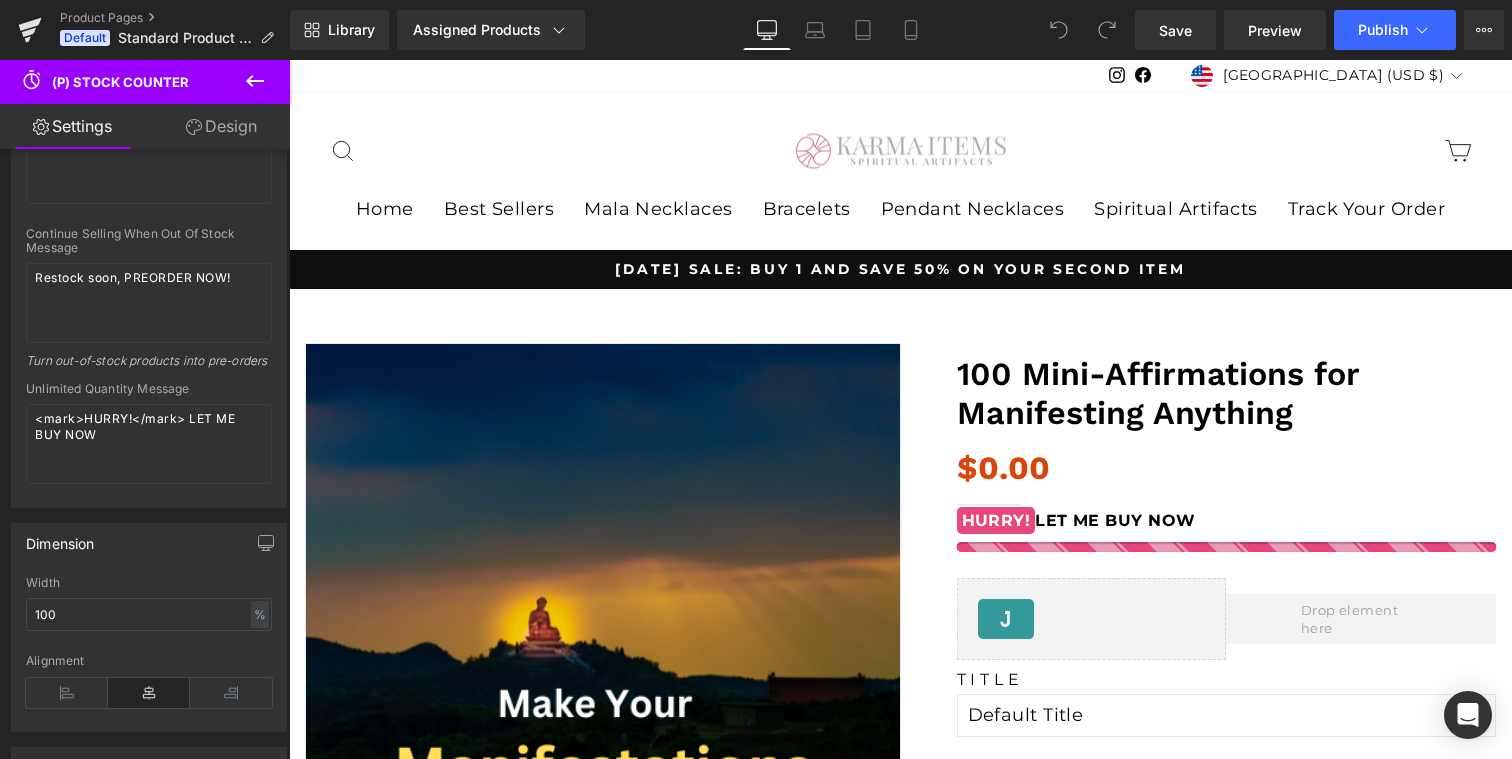 click on "Library Assigned Products  Preview for Default Template
100 Mini-Affirmations for Manifesting Anything 2 Citrine Malas of Financial Blessings 2 Traditional Tibetan Mala Bags 2 Triple Manifestation Pyramid Collections 2x 7 Treasures Chakra Balance Necklaces 2x Citrine Orgonite Pyramids of Manifestation 2x Peridot with Amethyst Tree of Life Orgonite Pyramids 2x Psychic Protection Bracelets 2x River of Healing Bodhi Seed Malas 2x The Brainwave Activation Bracelets 2x Third Eye Chakra Orgone Pyramids 2x White Jade Serenity Bracelets 3 Citrine Malas of Financial Blessings 3 Triple Manifestation Pyramid Collections 3x 7 Treasures Chakra Balance Necklaces 3x Citrine Orgonite Pyramids of Manifestation 3x Peridot with Amethyst Tree of Life Orgonite Pyramids 3x Psychic Protection Bracelets 3x River of Healing Bodhi Seed Malas 3x The Brainwave Activation Bracelets Manage assigned products Desktop Desktop Laptop Tablet Mobile Save Preview Publish Scheduled View Live Page View with current Template" at bounding box center (901, 30) 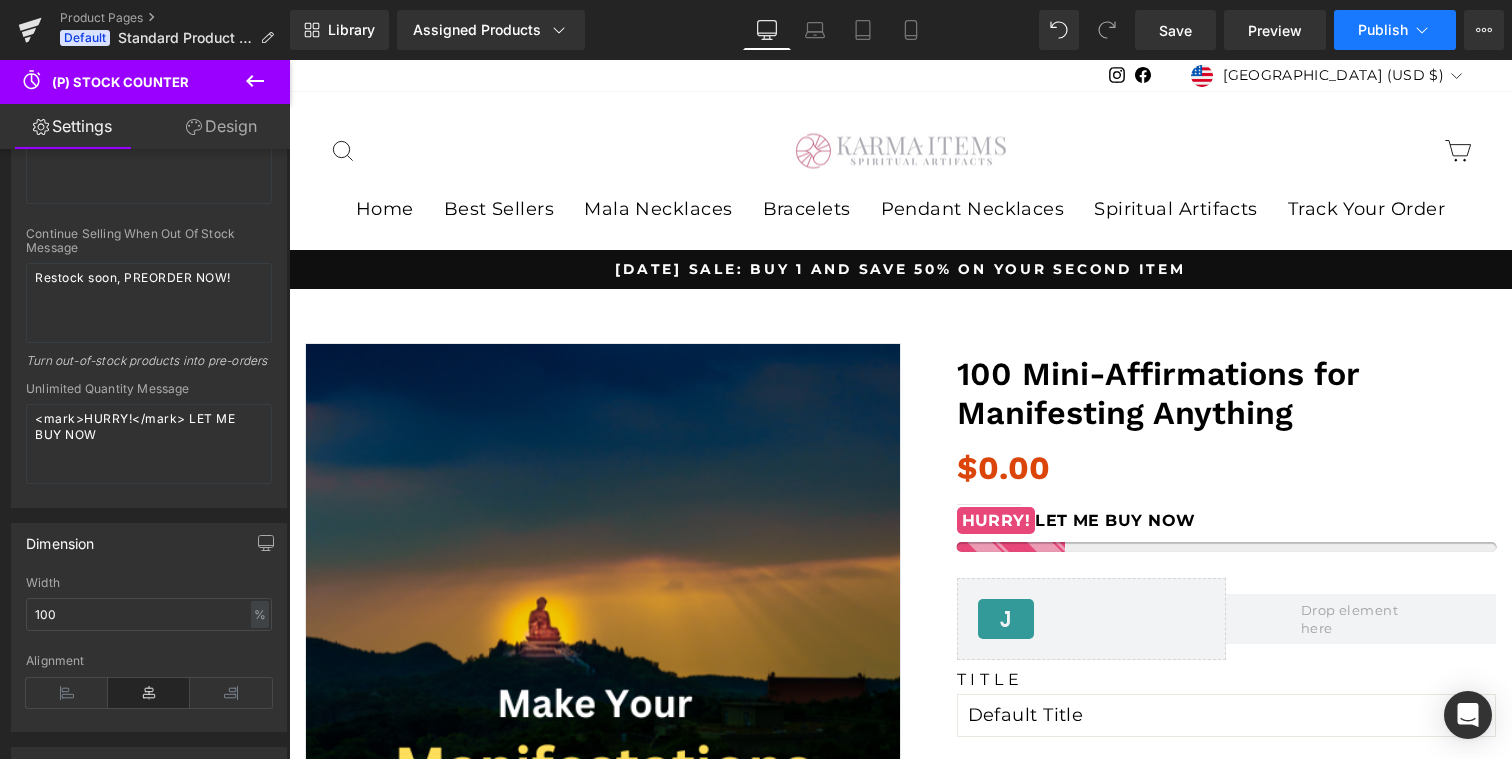 click on "Publish" at bounding box center [1395, 30] 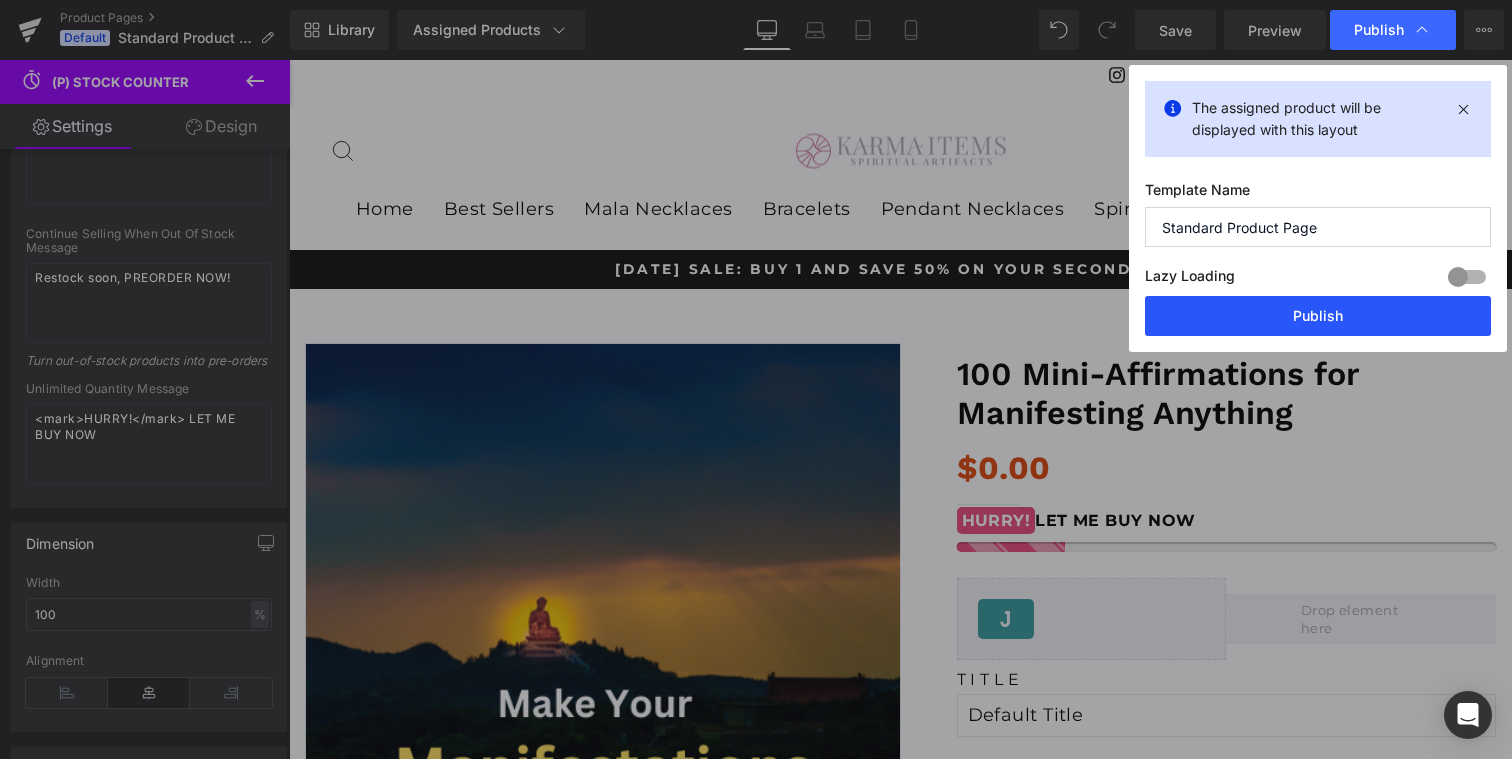 click on "Publish" at bounding box center (1318, 316) 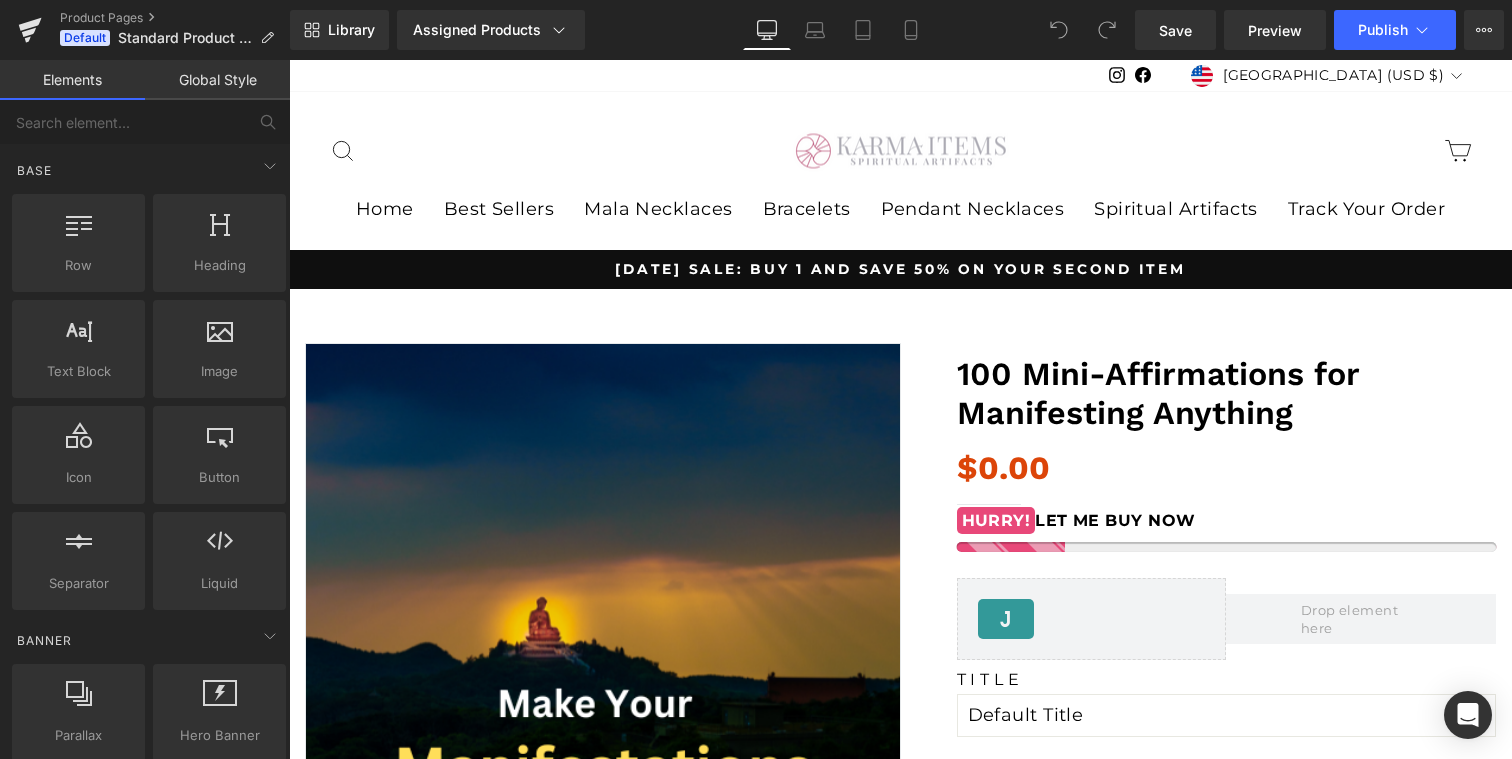 scroll, scrollTop: 0, scrollLeft: 0, axis: both 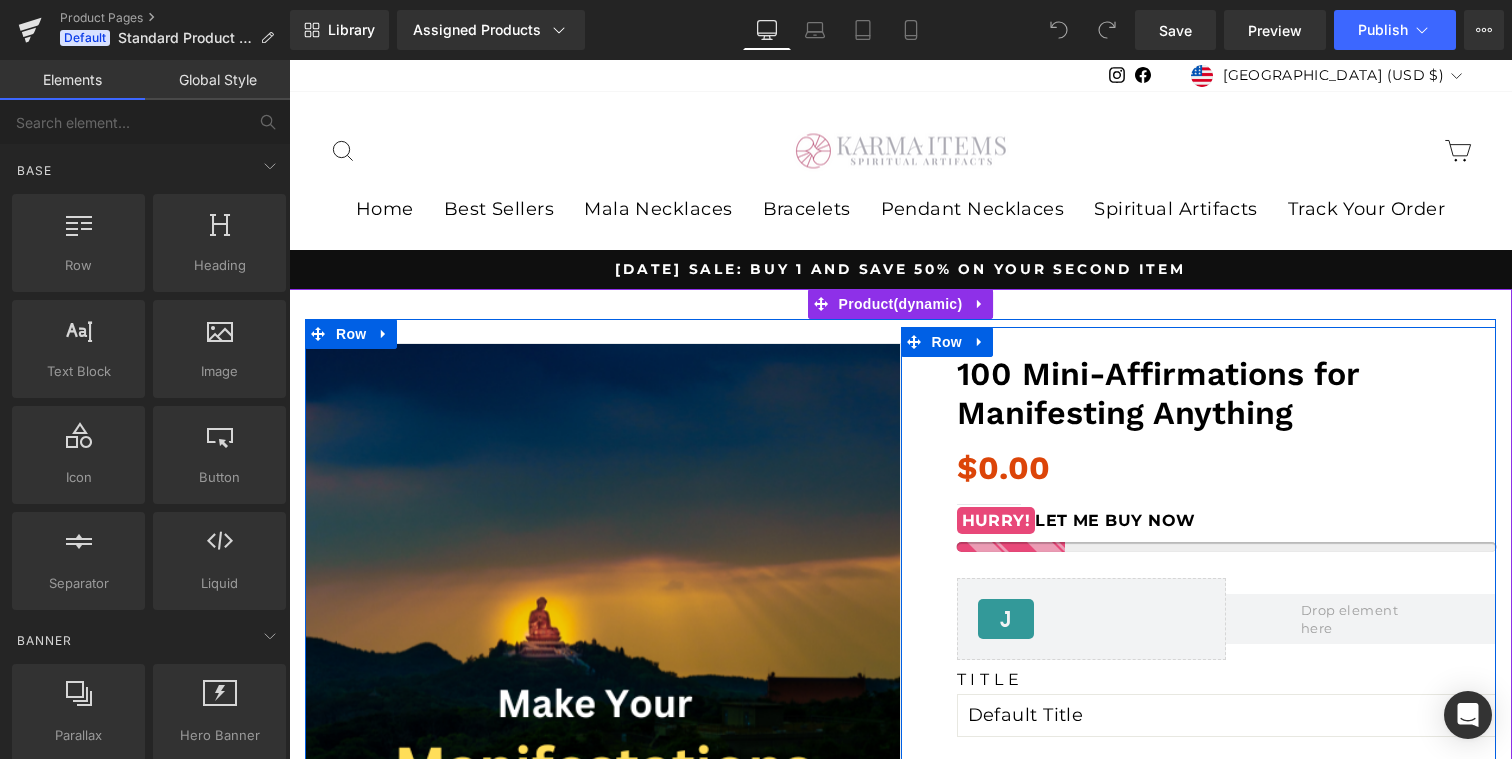 click on "100 Mini-Affirmations for Manifesting Anything
(P) Title
$0
$0.00
(P) Price Separator
no-track-quantity
HURRY!  LET ME BUY NOW
(P) Stock Counter           Judge.me Reviews  - Star Badge Judge.me Reviews         Row
Title
Default Title
(P) Variants
Quantity:
1" at bounding box center (1227, 952) 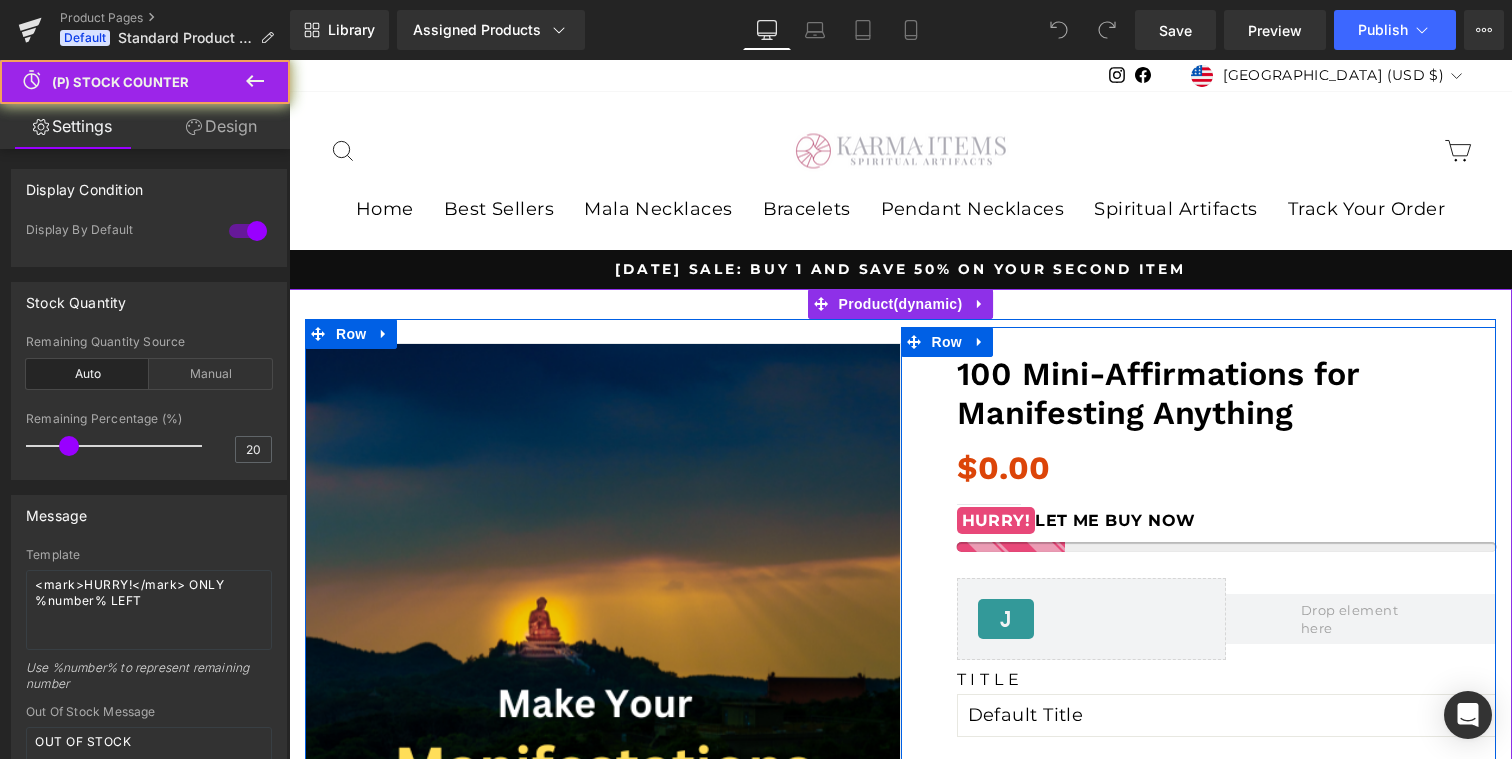 click on "HURRY!" at bounding box center [996, 520] 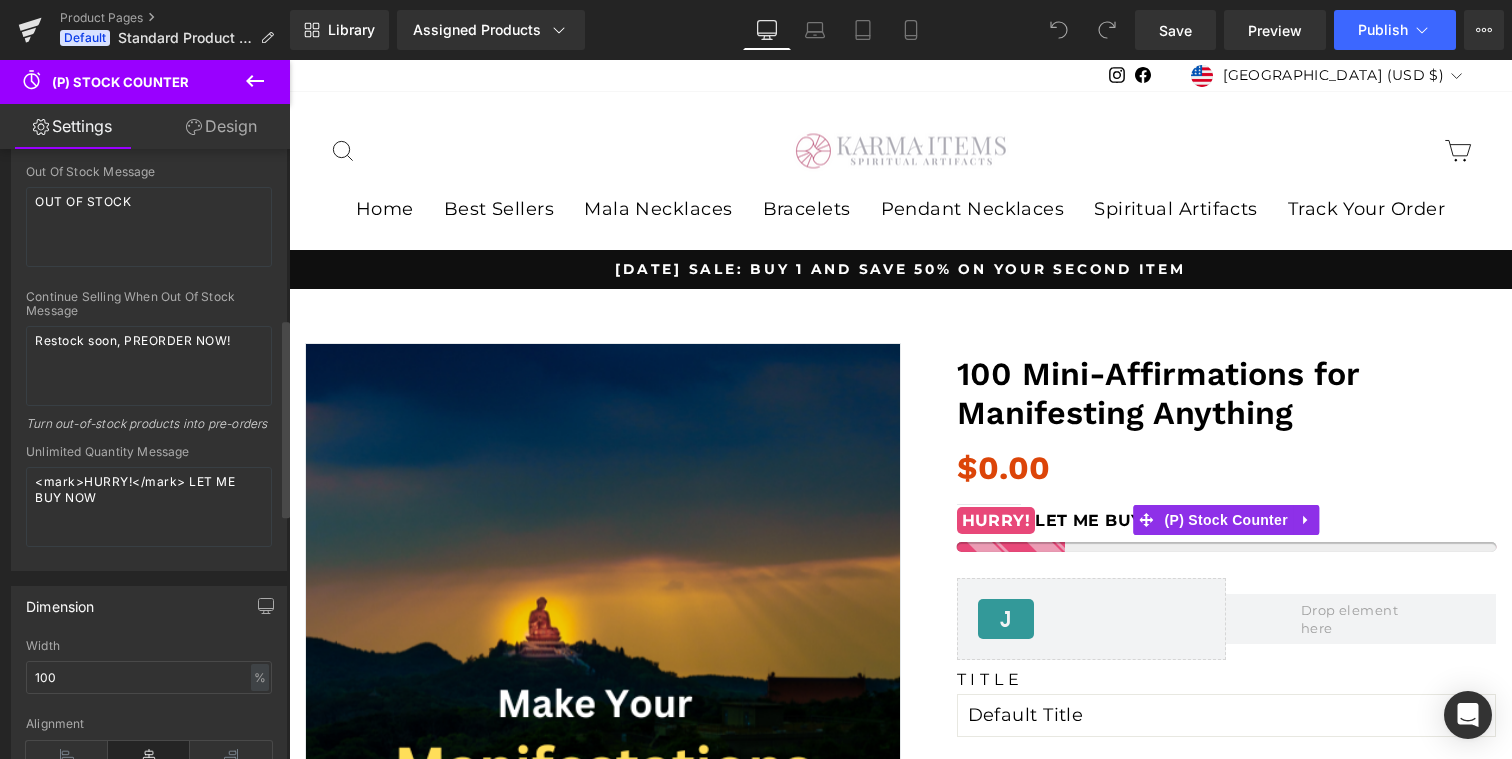 scroll, scrollTop: 549, scrollLeft: 0, axis: vertical 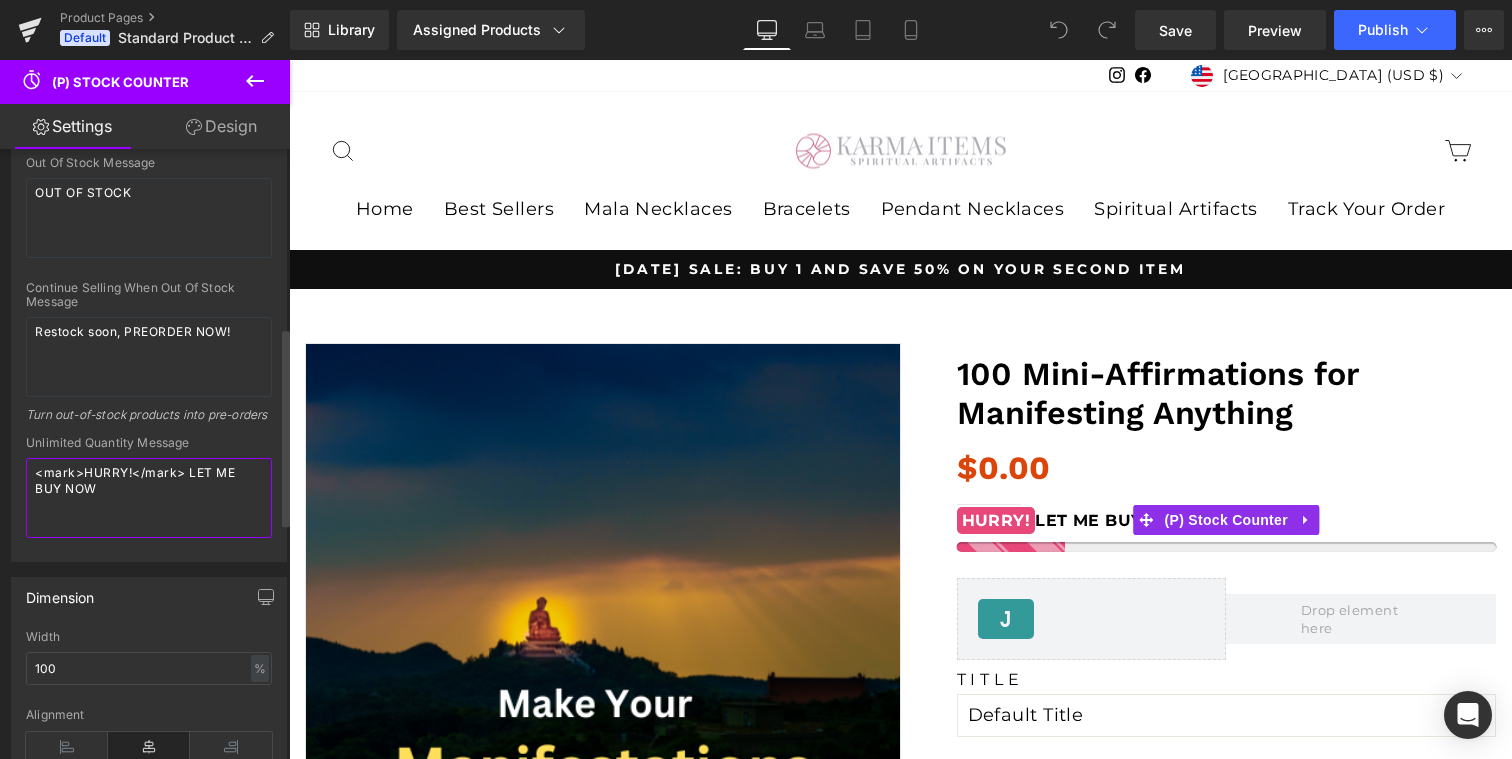 click on "<mark>HURRY!</mark> LET ME BUY NOW" at bounding box center (149, 498) 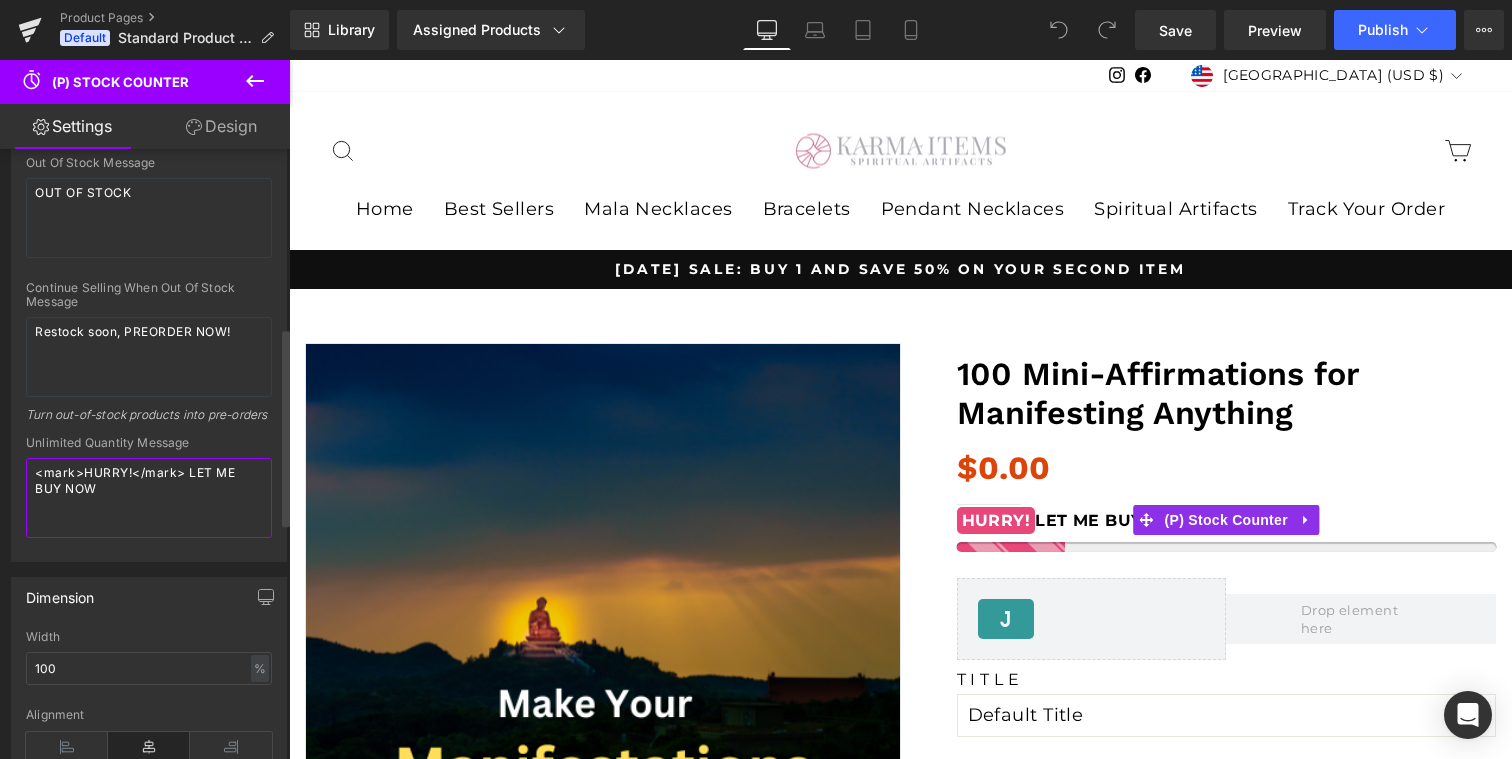 drag, startPoint x: 196, startPoint y: 493, endPoint x: 198, endPoint y: 509, distance: 16.124516 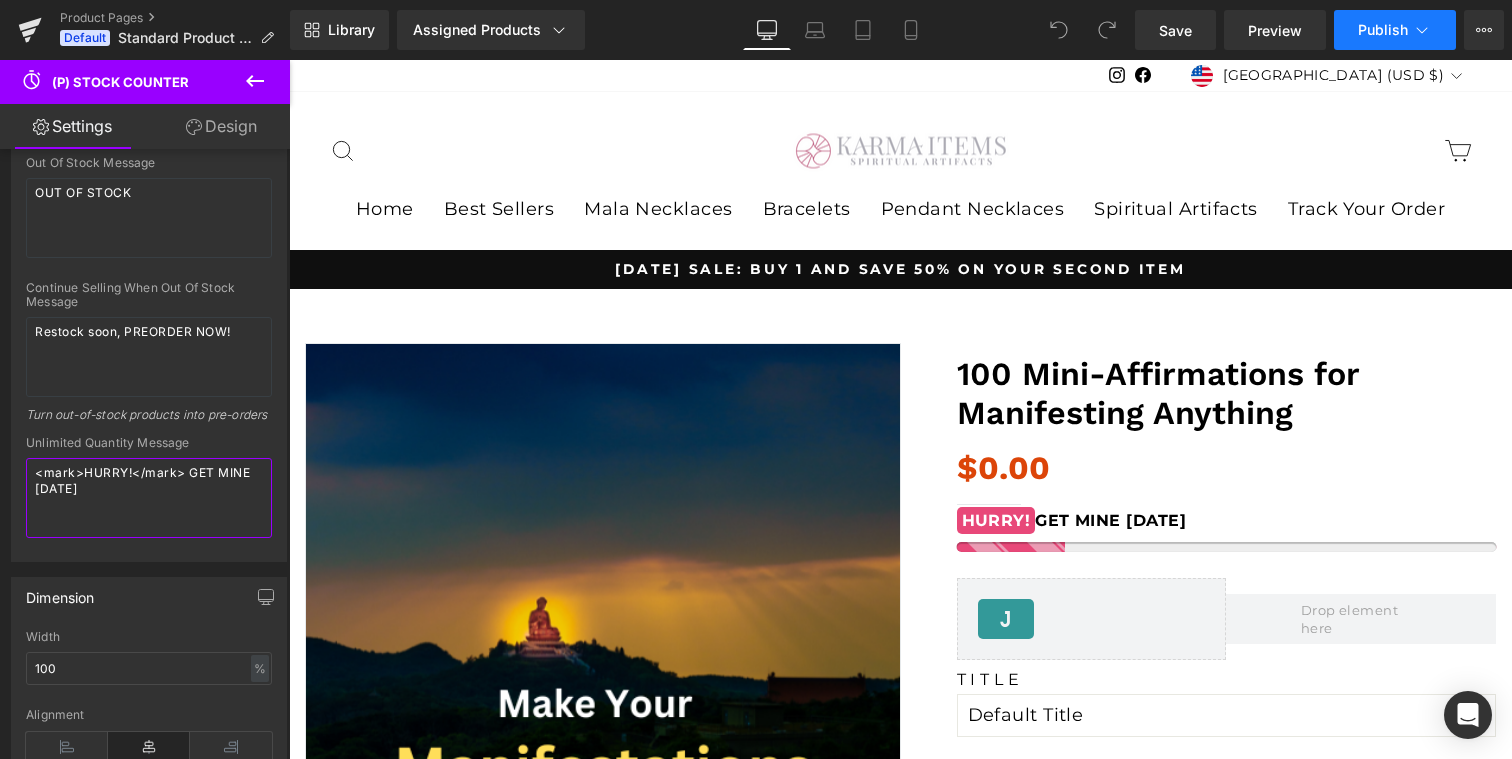 type on "<mark>HURRY!</mark> GET MINE TODAY" 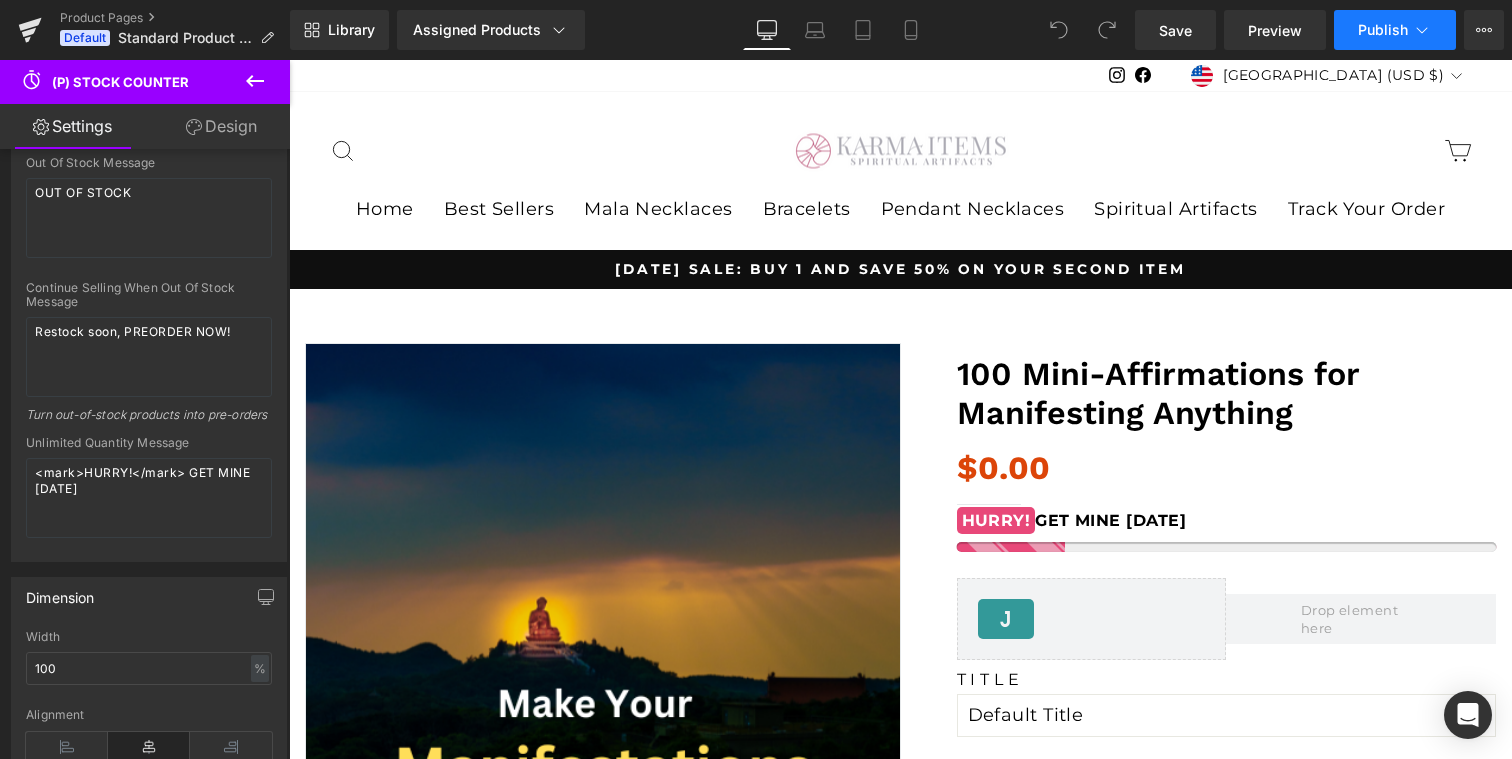 click on "Publish" at bounding box center [1383, 30] 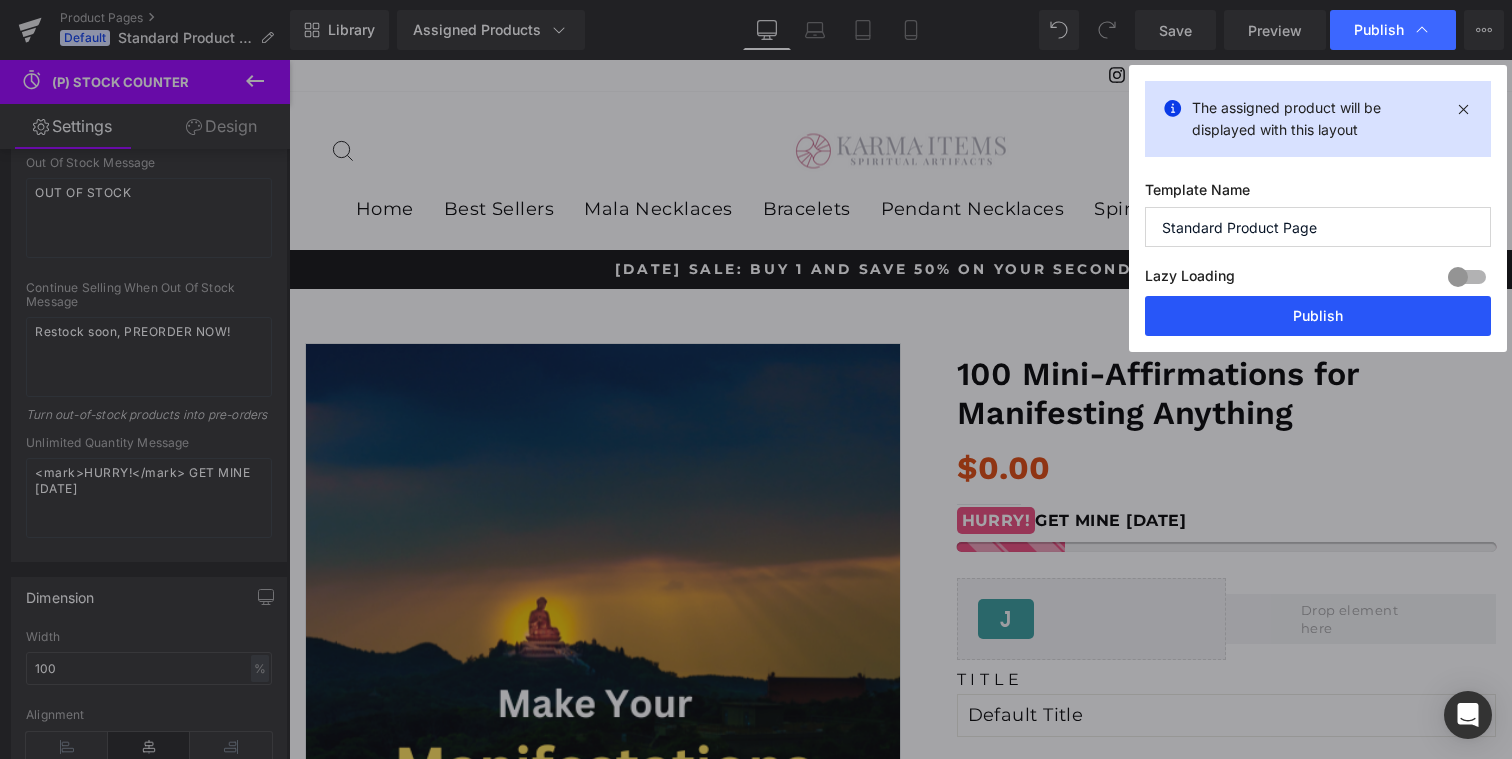 click on "Publish" at bounding box center (1318, 316) 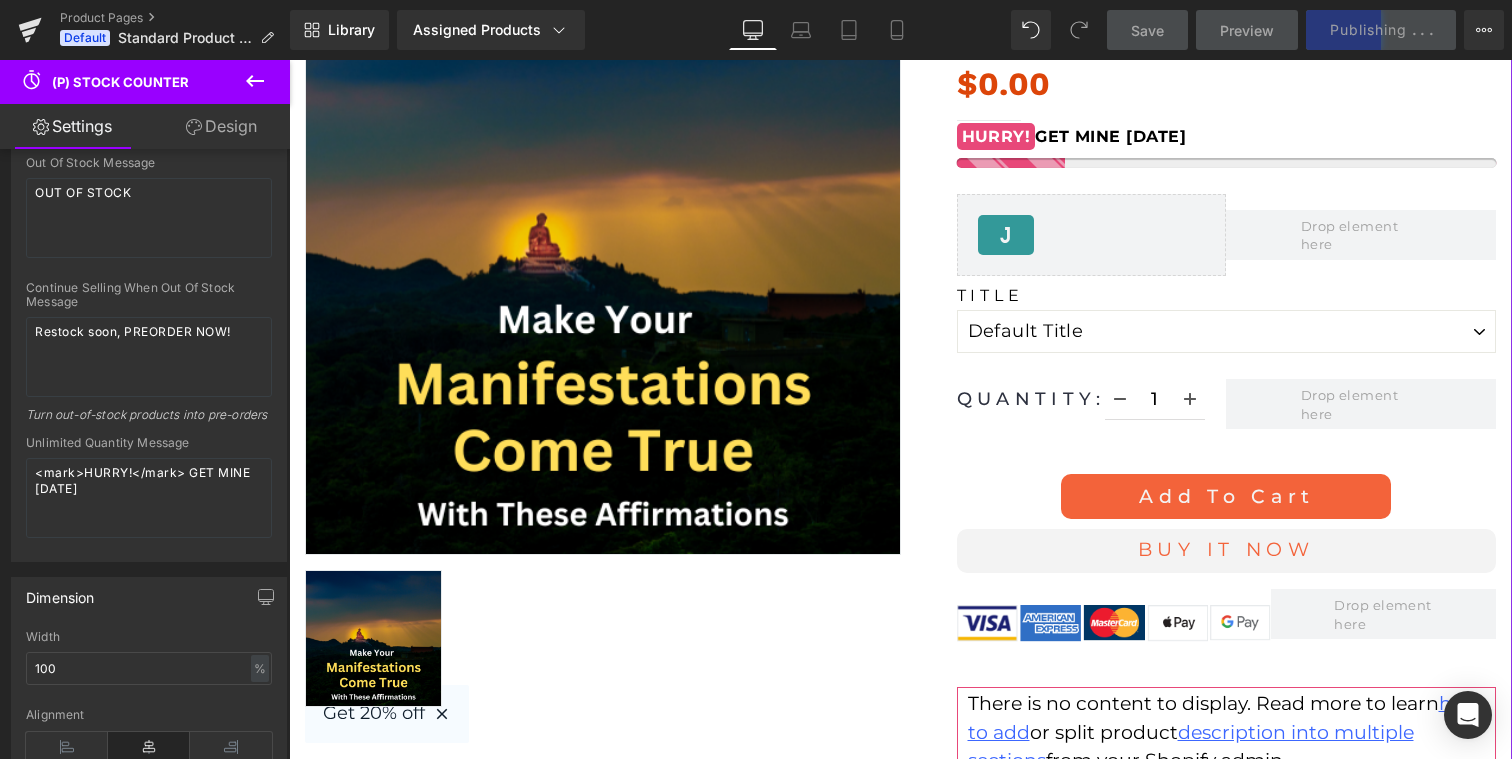 scroll, scrollTop: 0, scrollLeft: 0, axis: both 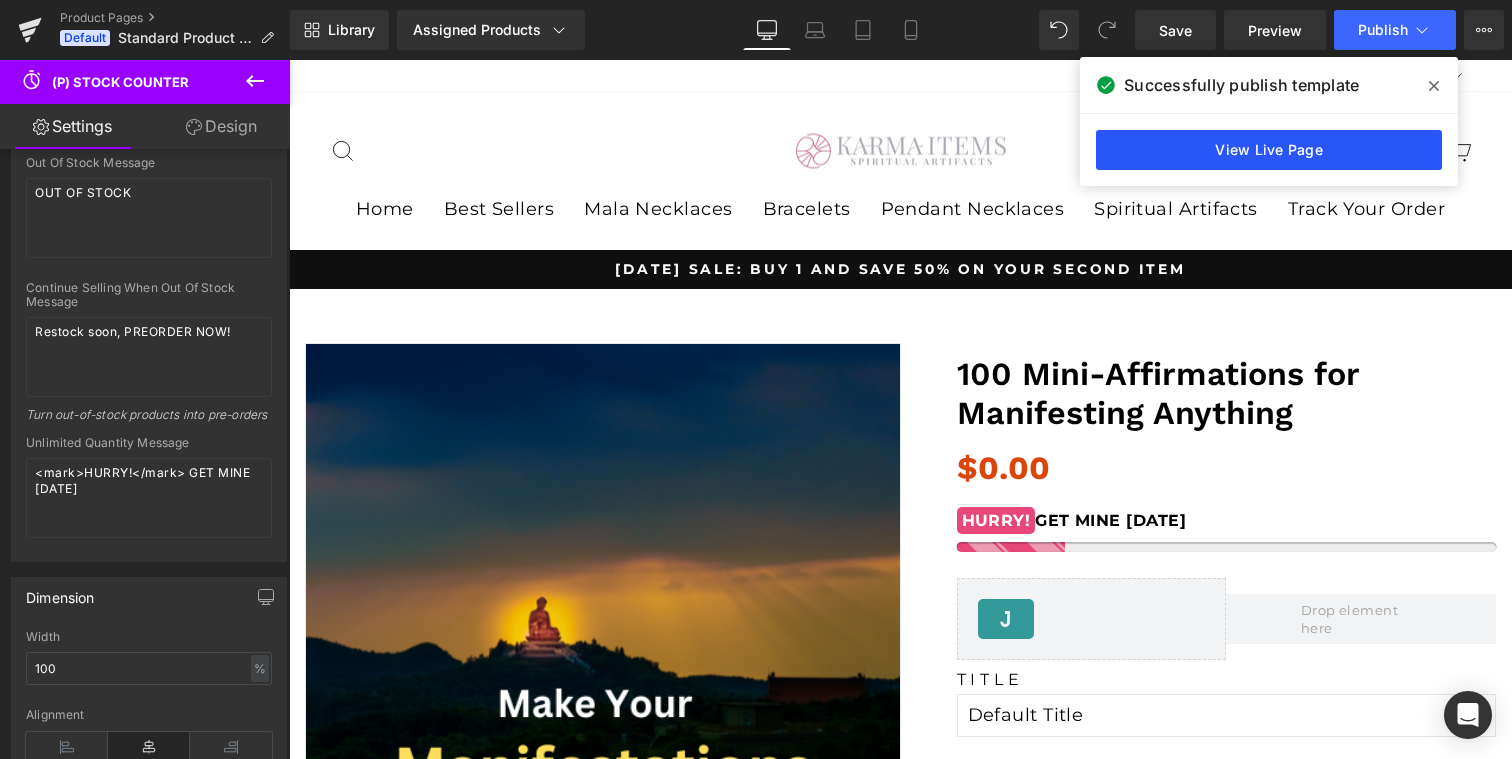 click on "View Live Page" at bounding box center (1269, 150) 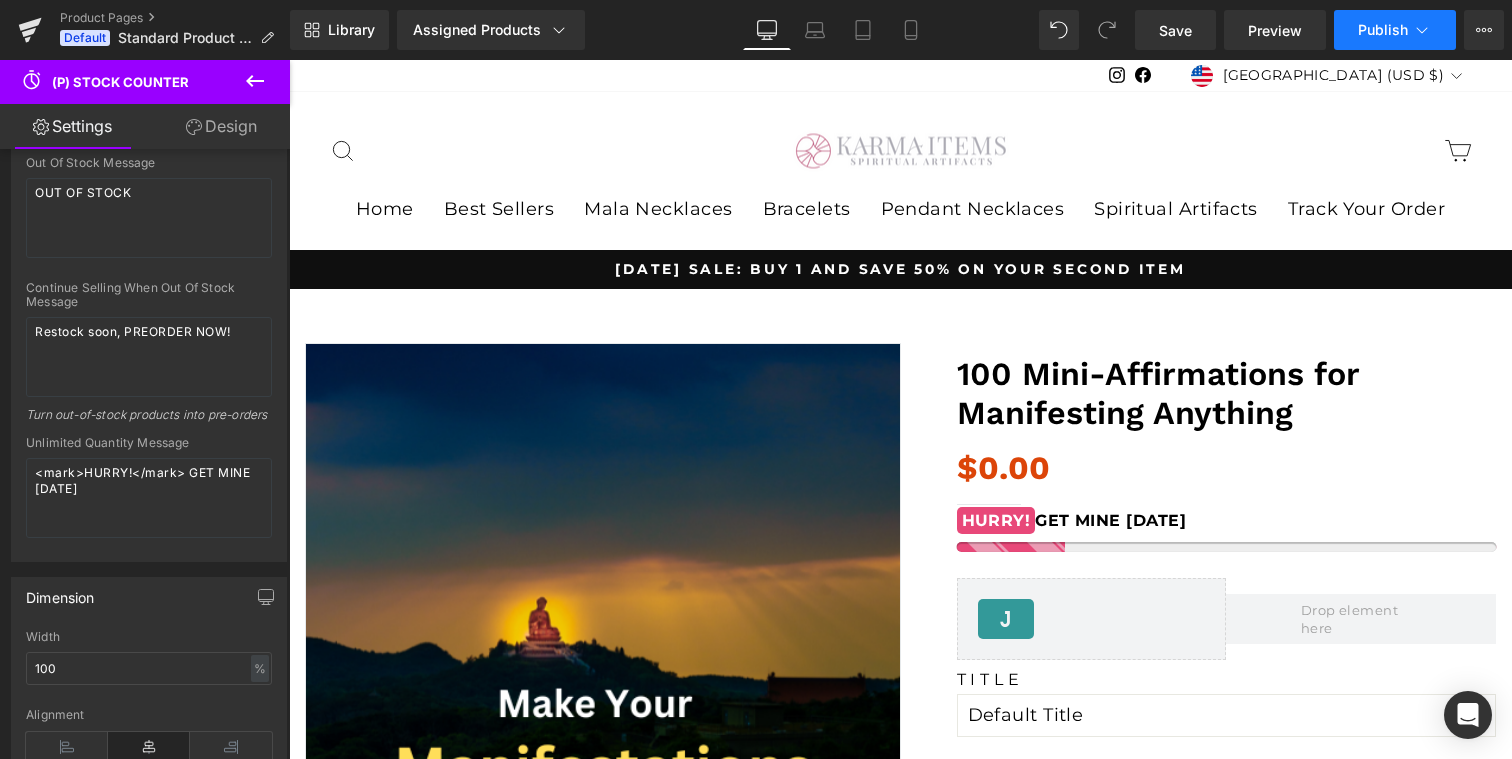 click on "Publish" at bounding box center [1383, 30] 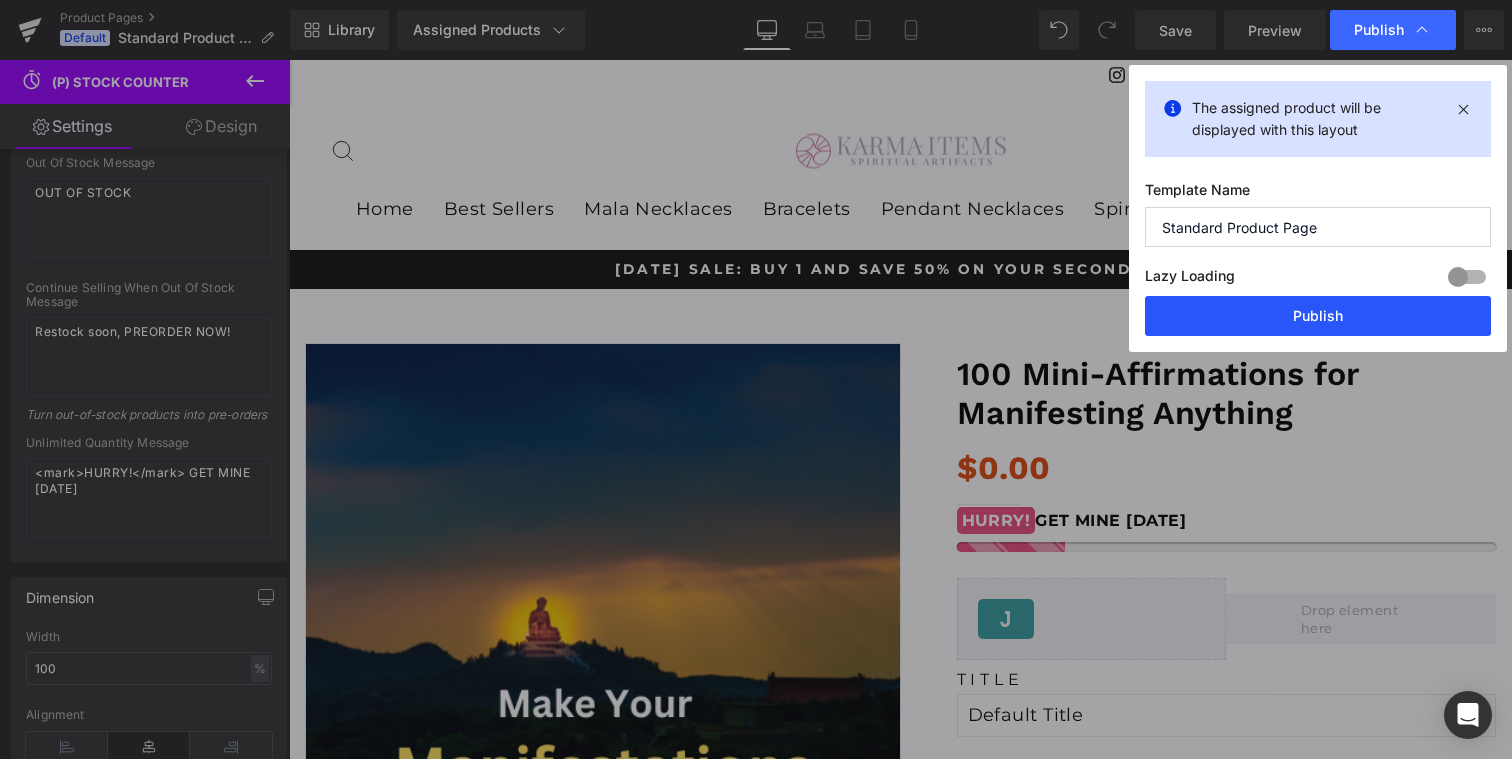click on "Publish" at bounding box center (1318, 316) 